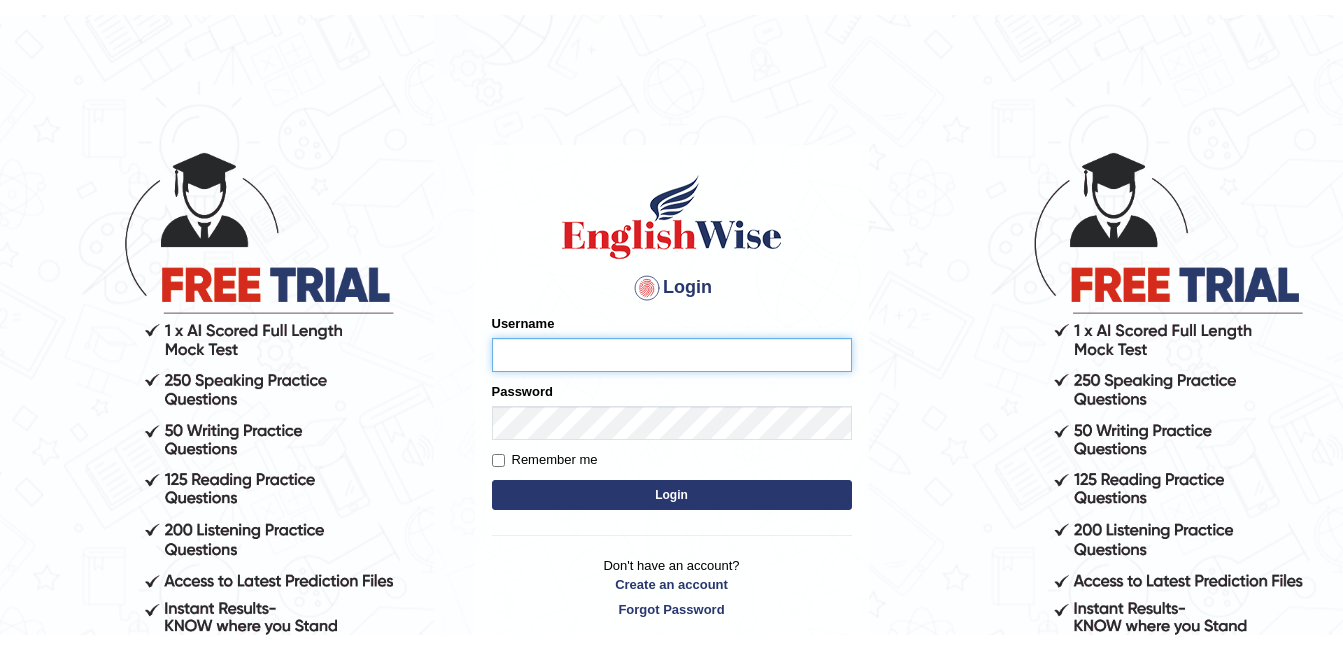 scroll, scrollTop: 0, scrollLeft: 0, axis: both 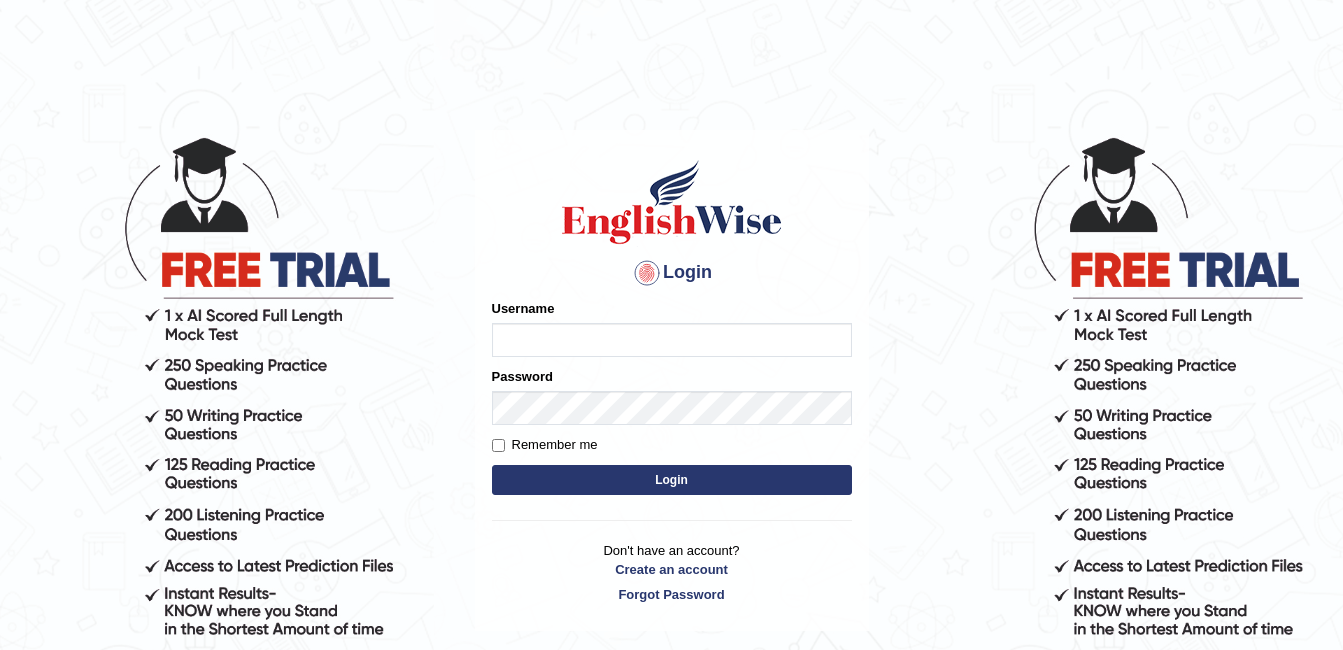 type on "Yolo7586" 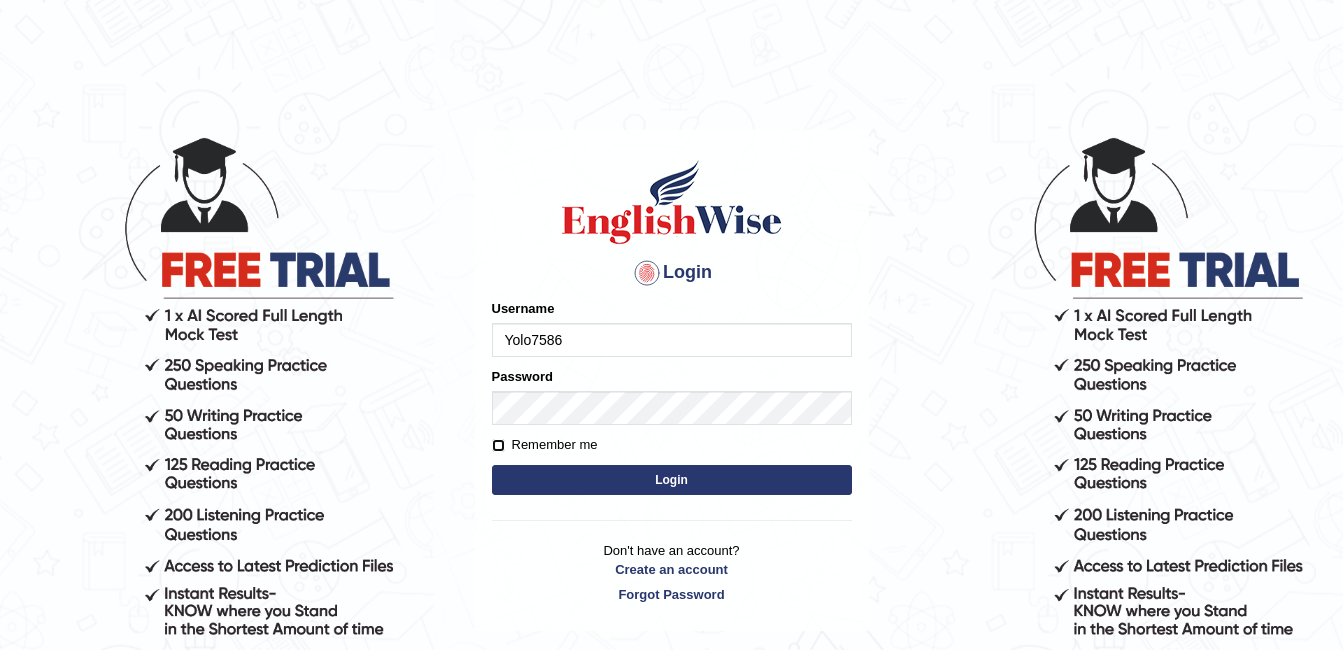 click on "Remember me" at bounding box center (498, 445) 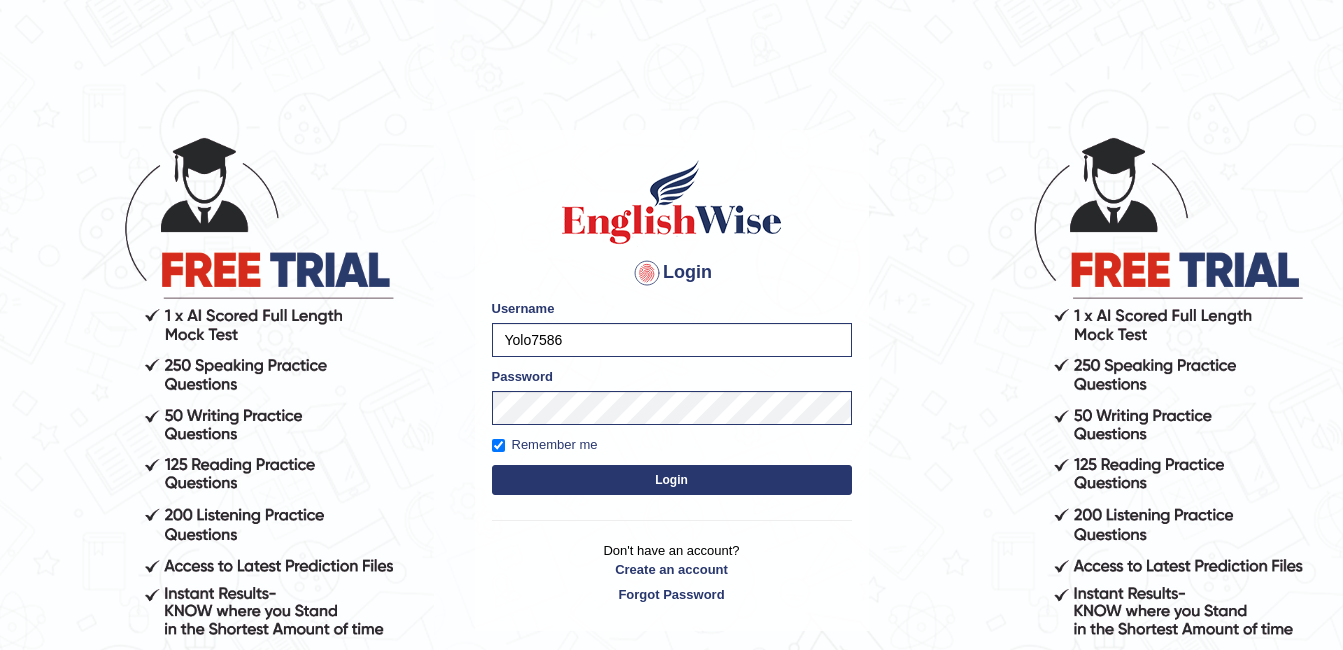 click on "Login" at bounding box center [672, 480] 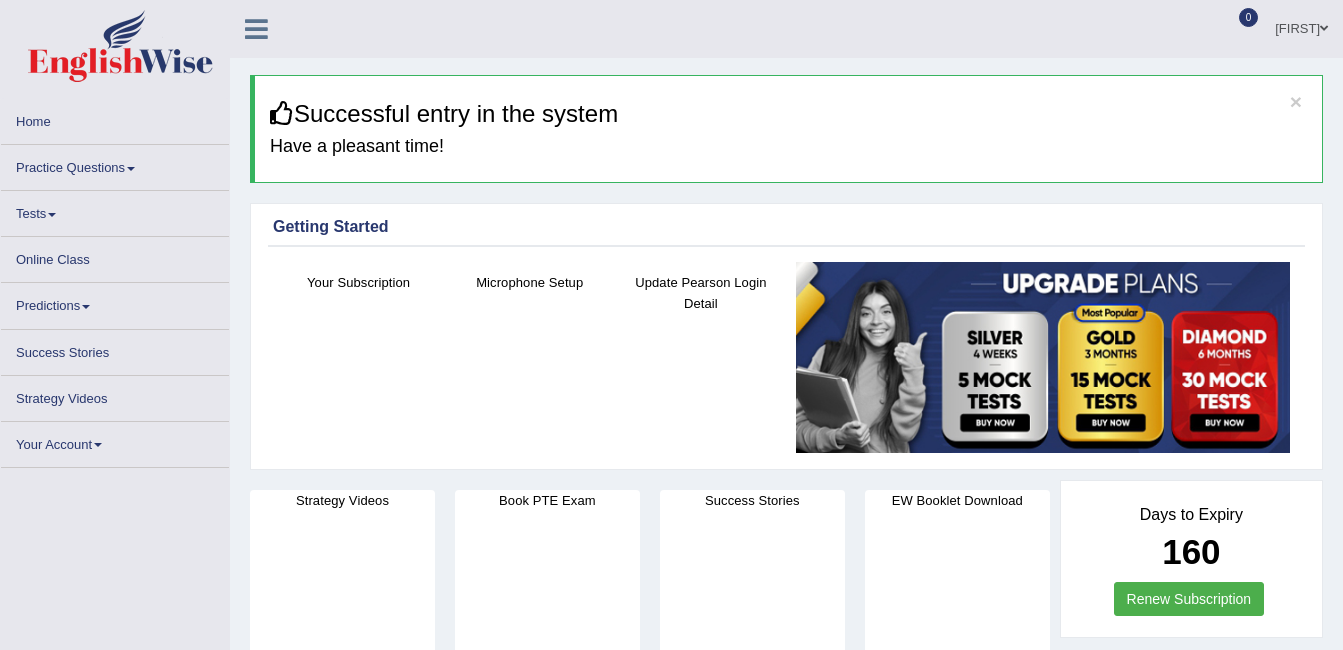 scroll, scrollTop: 0, scrollLeft: 0, axis: both 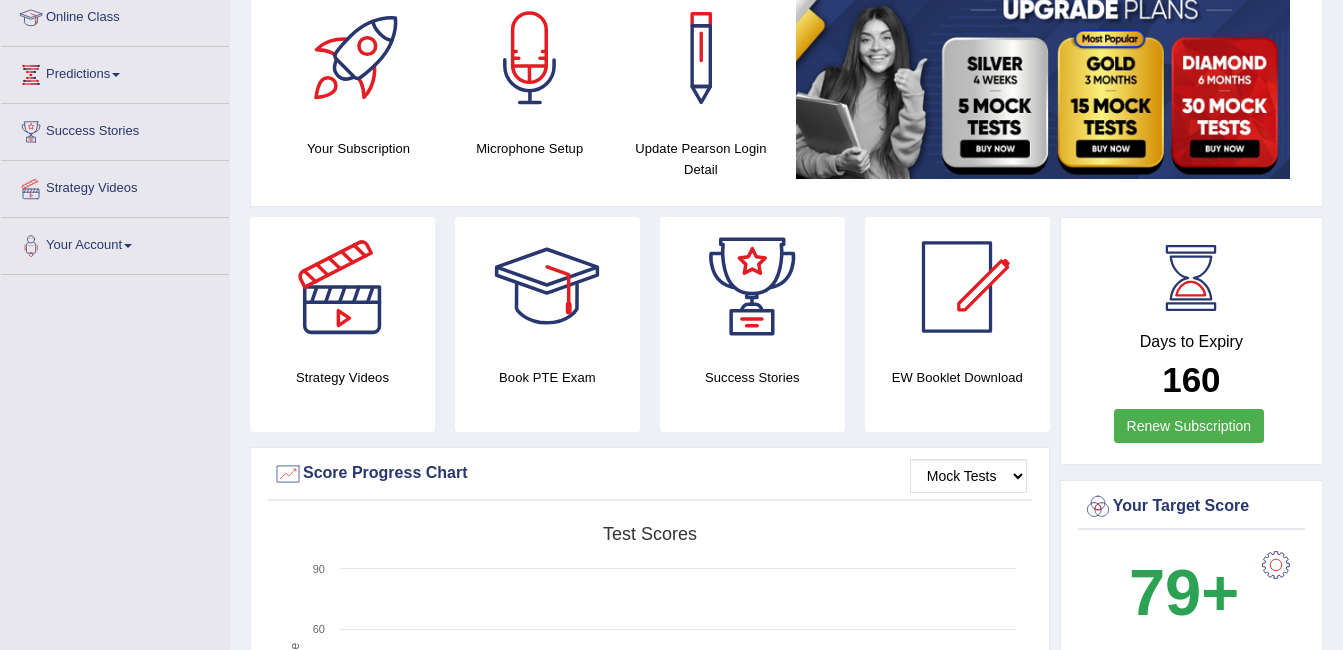 click on "Online Class" at bounding box center (115, 15) 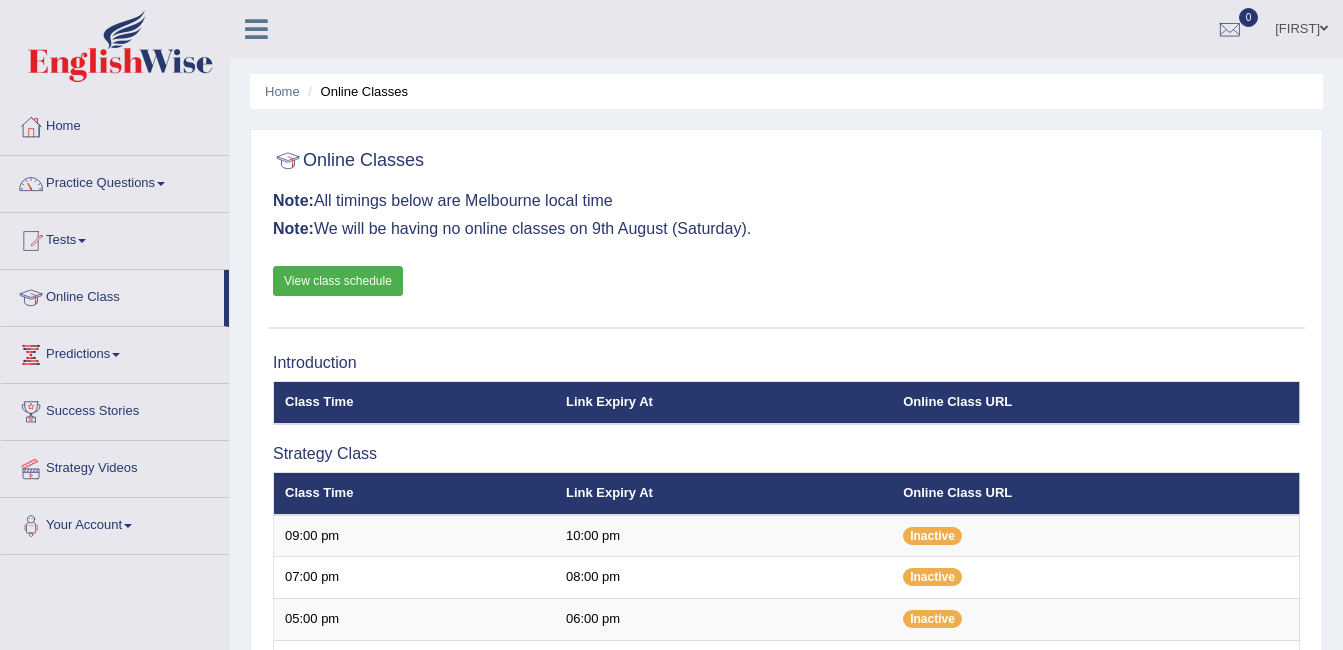 scroll, scrollTop: 0, scrollLeft: 0, axis: both 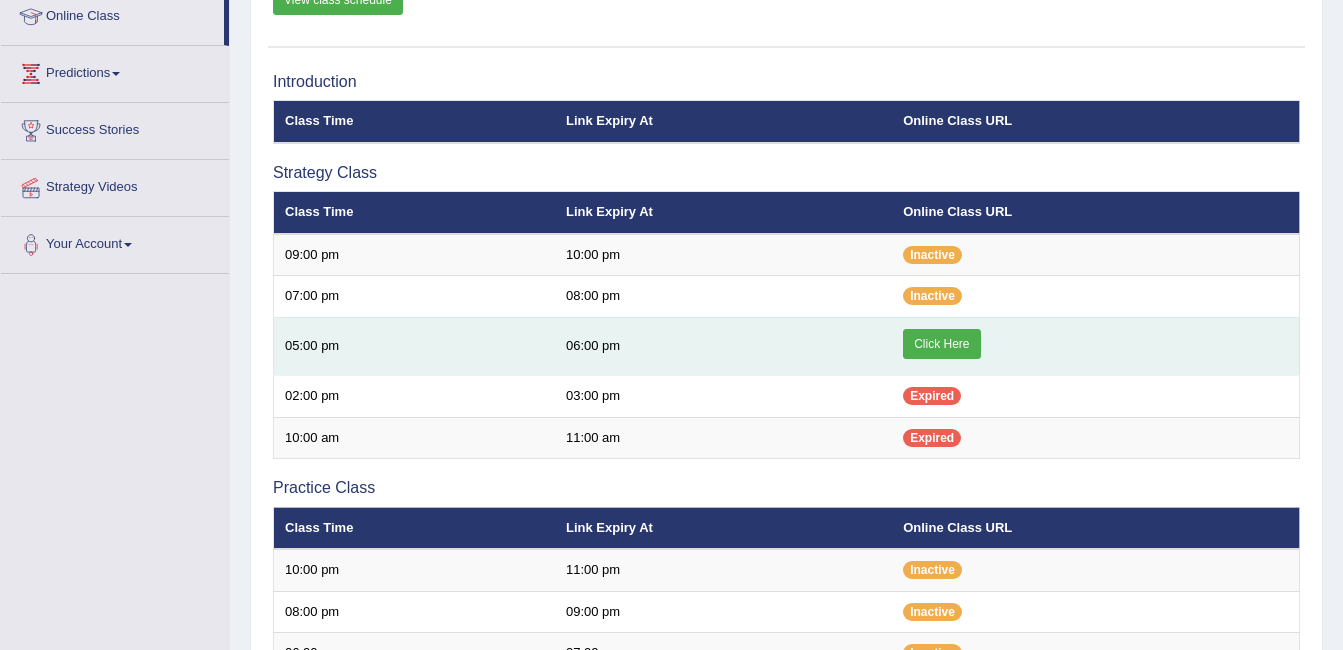 click on "Click Here" at bounding box center (941, 344) 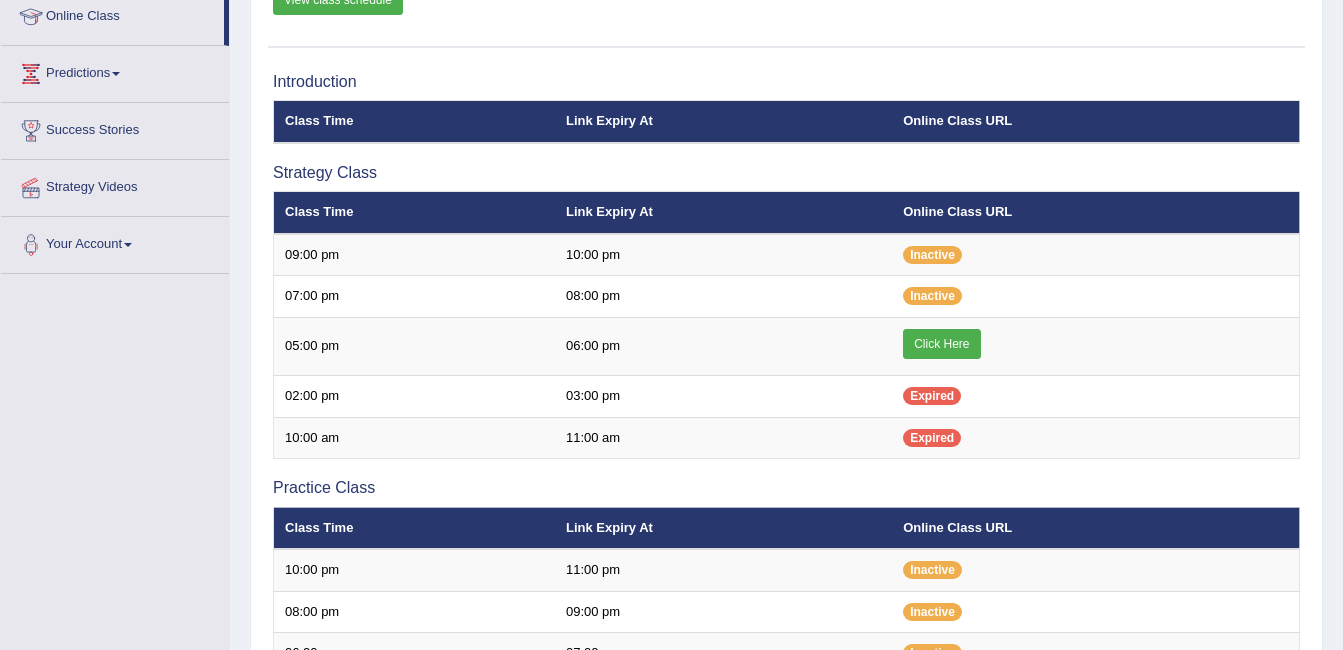 scroll, scrollTop: 281, scrollLeft: 0, axis: vertical 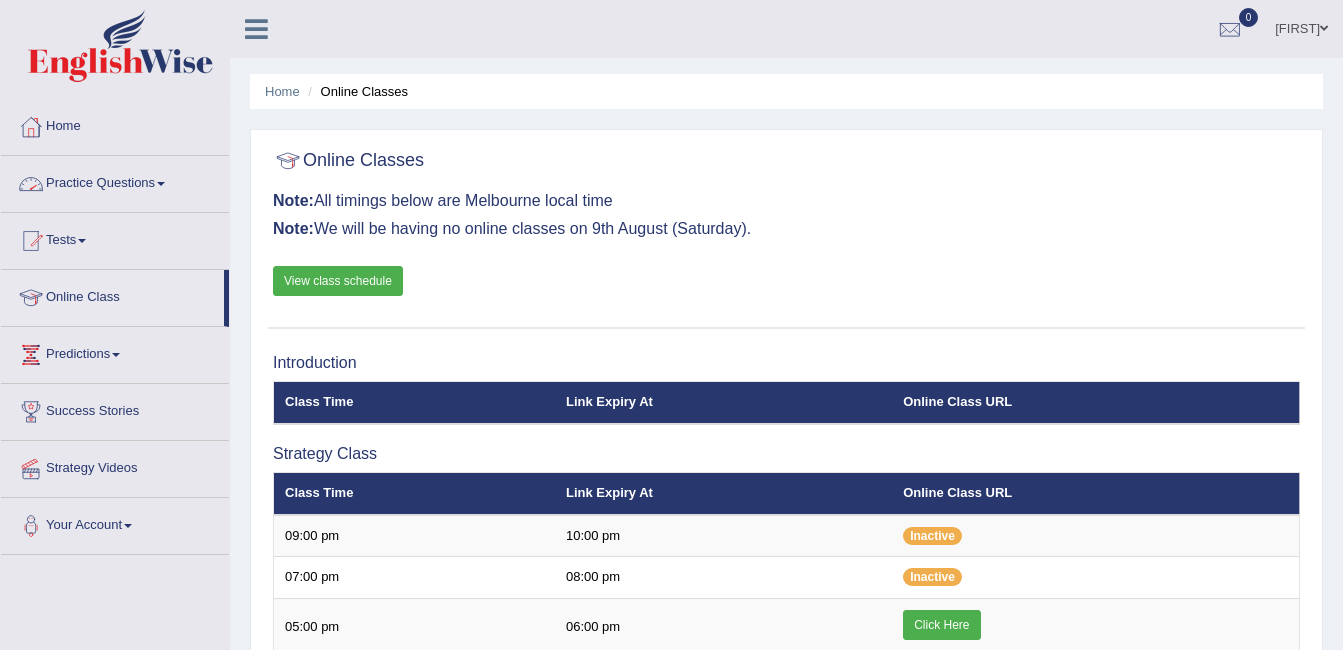 click on "Practice Questions" at bounding box center [115, 181] 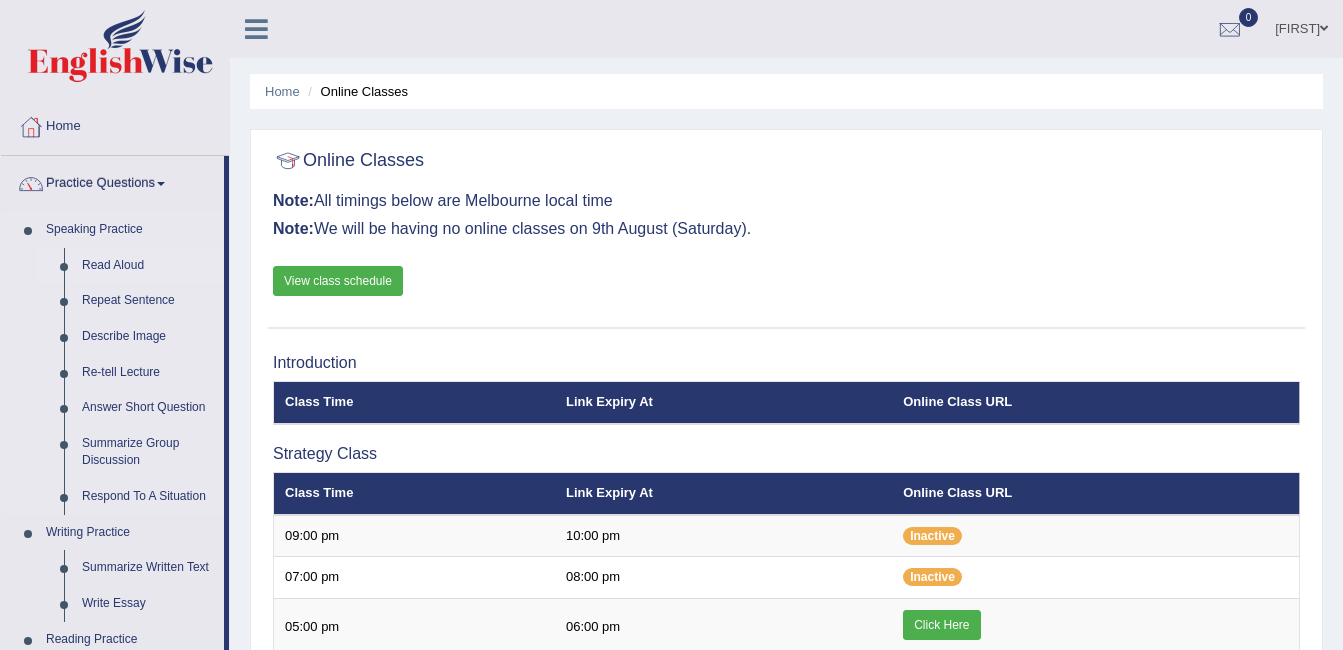 click on "Read Aloud" at bounding box center (148, 266) 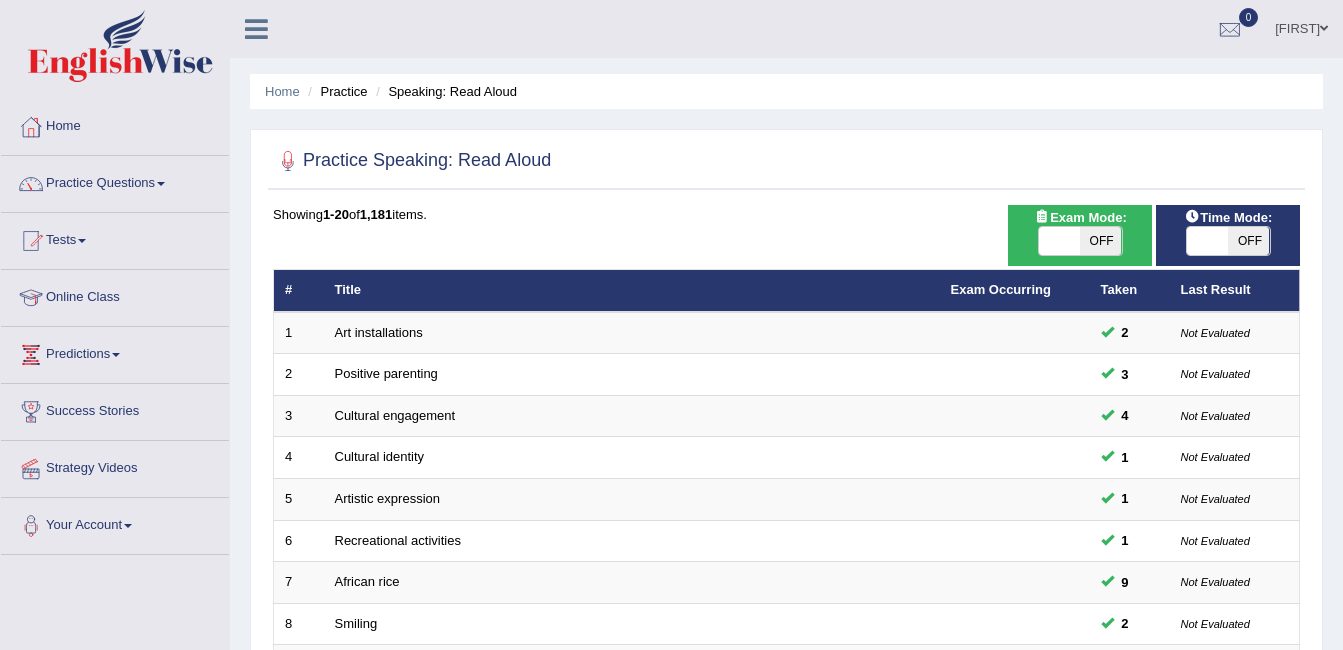 scroll, scrollTop: 0, scrollLeft: 0, axis: both 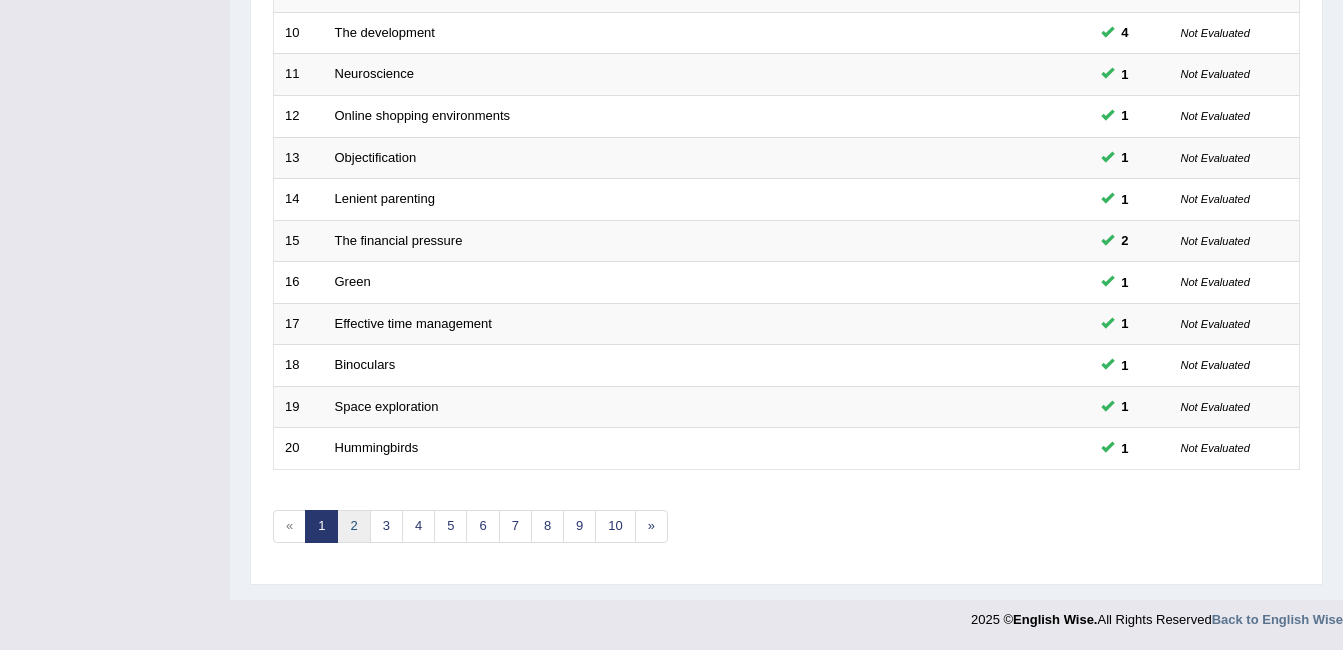 click on "2" at bounding box center (353, 526) 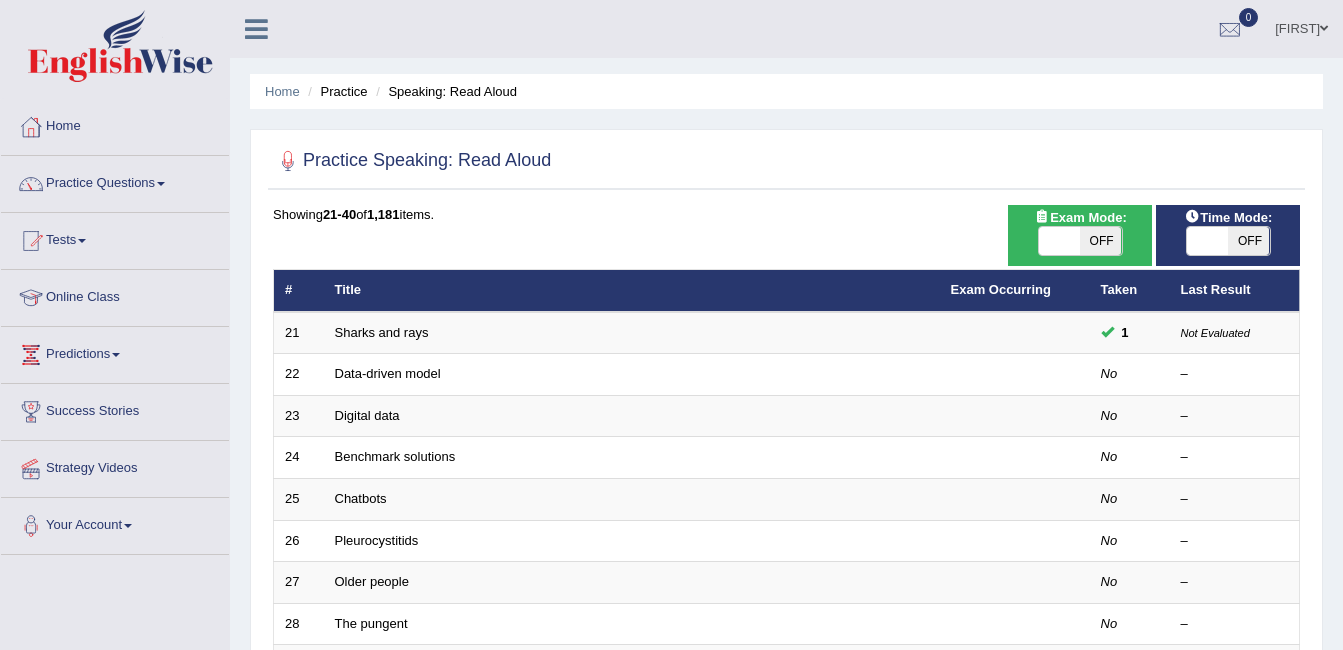 scroll, scrollTop: 0, scrollLeft: 0, axis: both 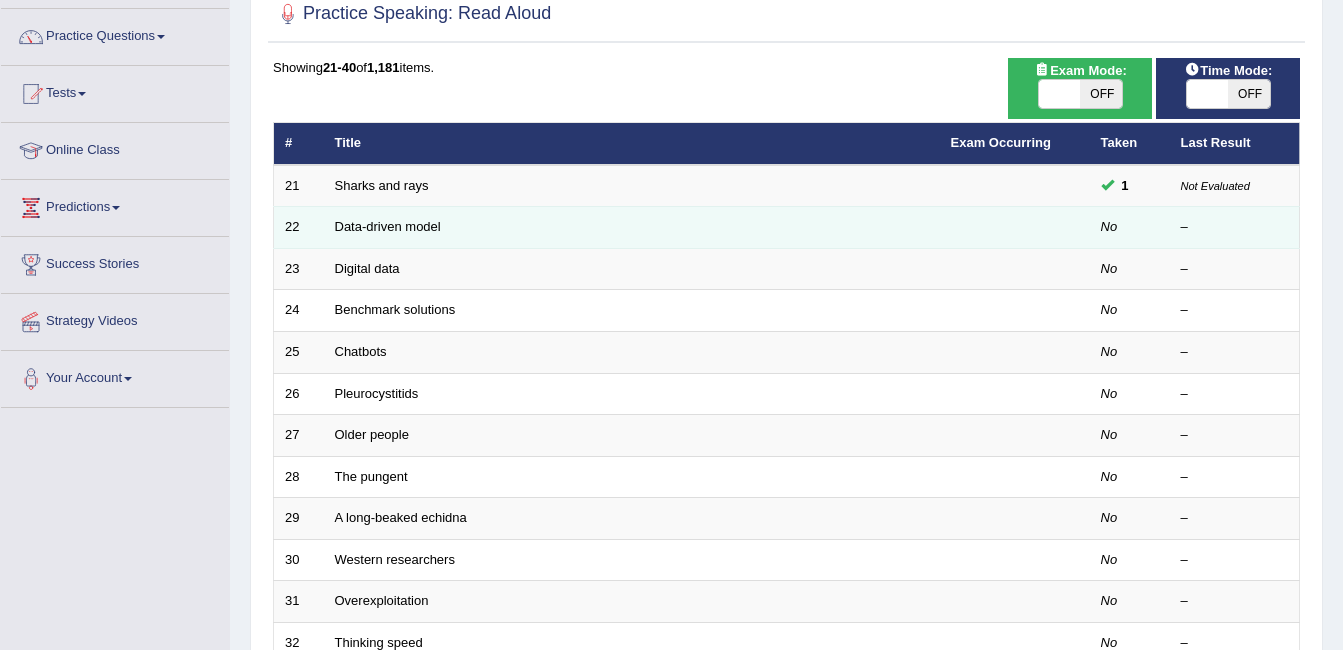 click on "Data-driven model" at bounding box center [632, 228] 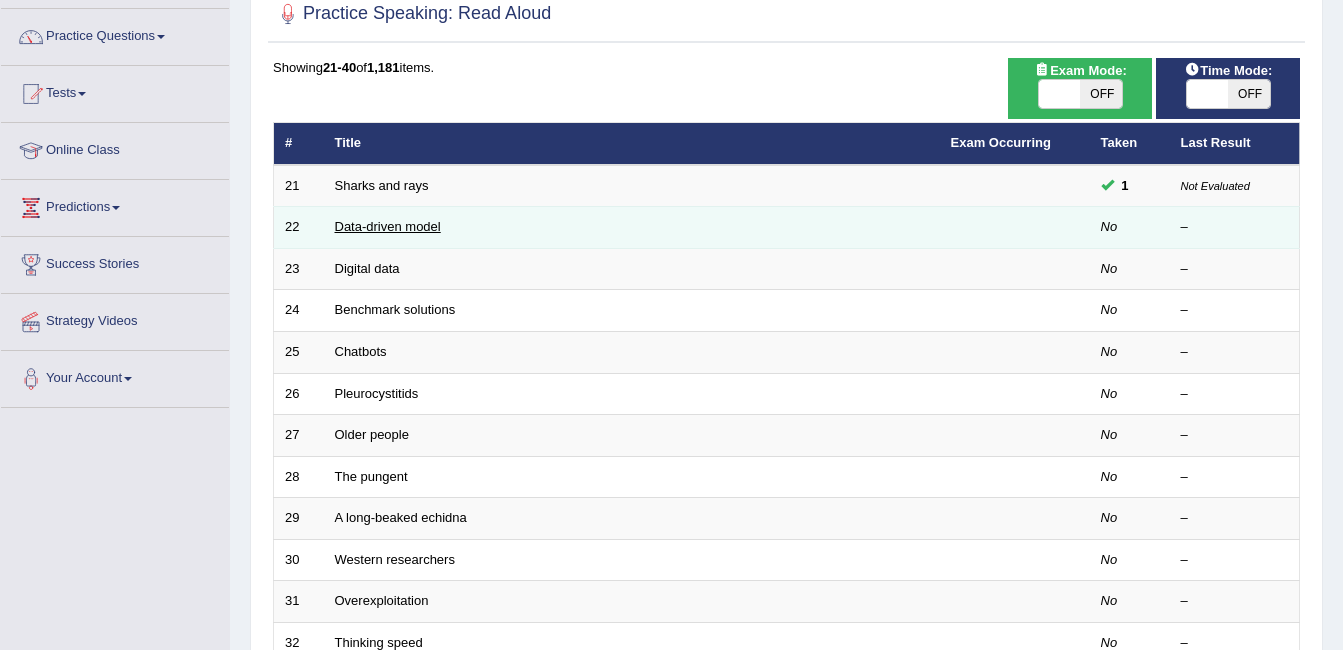 click on "Data-driven model" at bounding box center (388, 226) 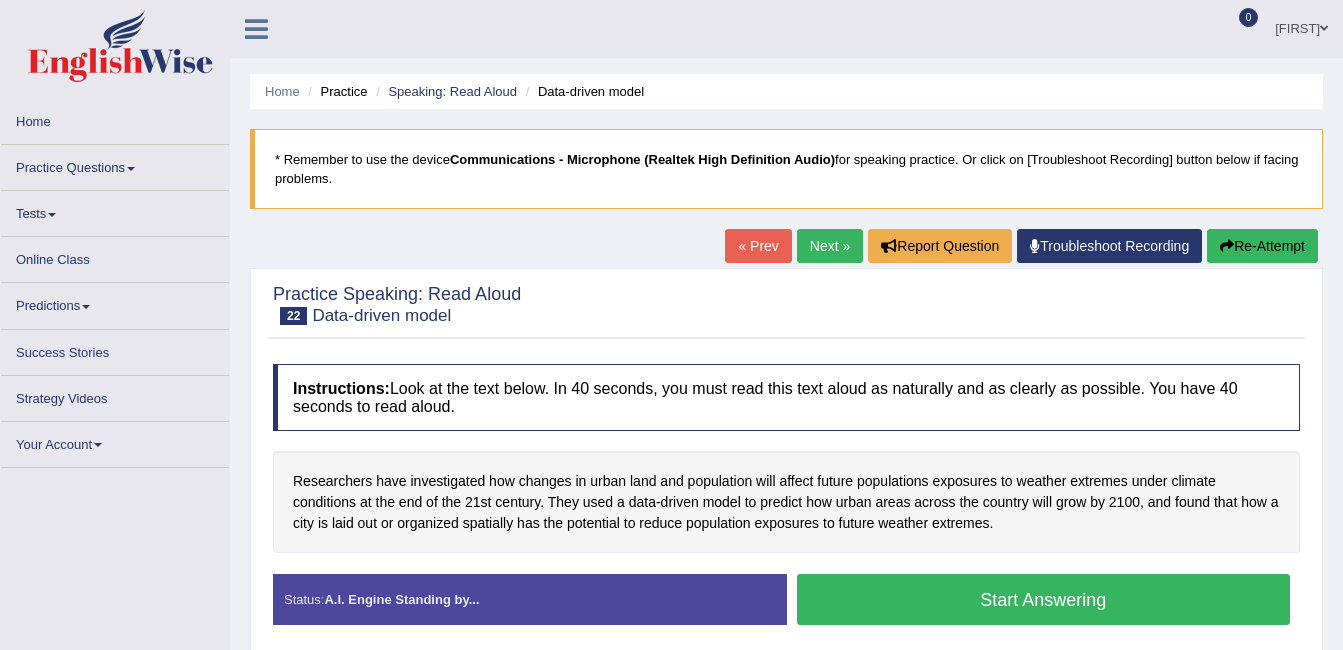 scroll, scrollTop: 0, scrollLeft: 0, axis: both 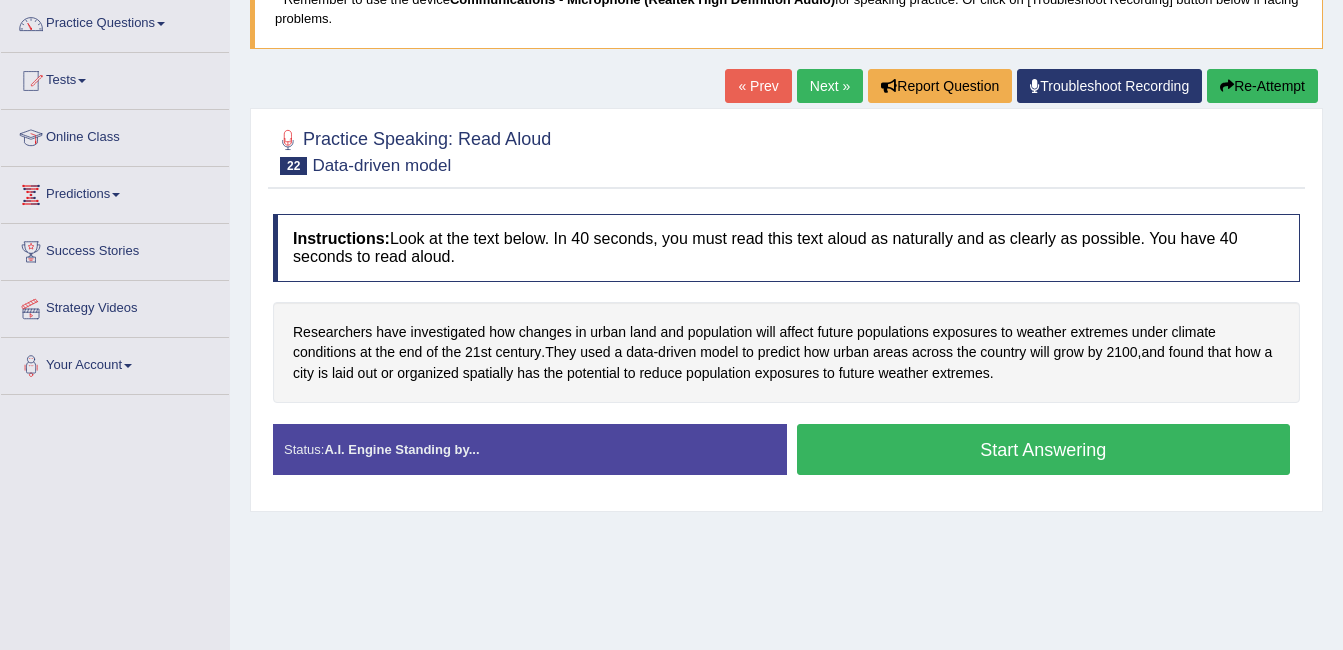 click on "Start Answering" at bounding box center [1044, 449] 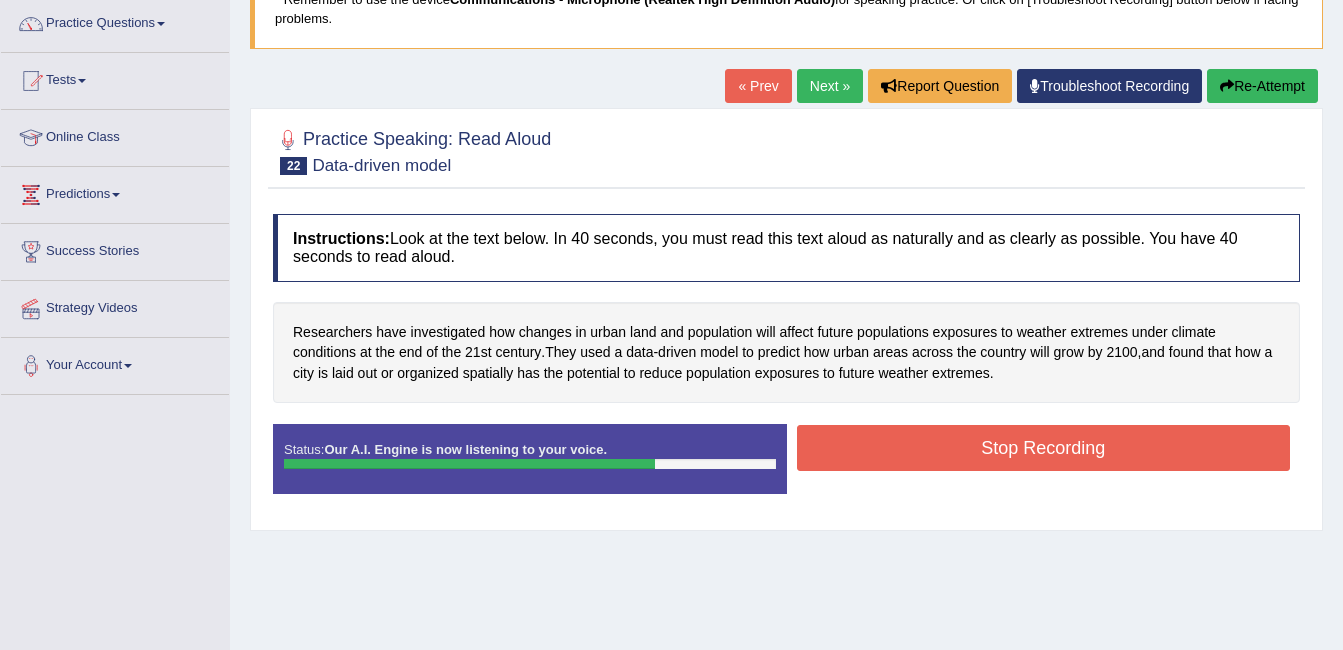 click on "Stop Recording" at bounding box center [1044, 448] 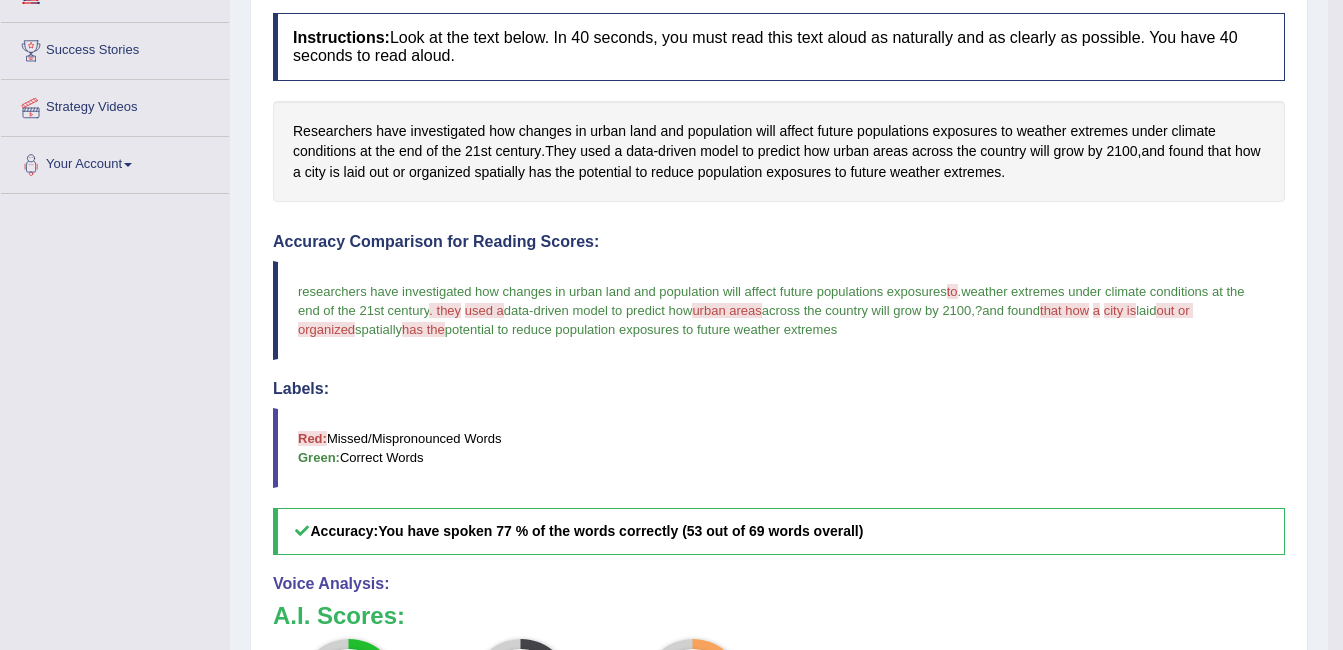 scroll, scrollTop: 454, scrollLeft: 0, axis: vertical 